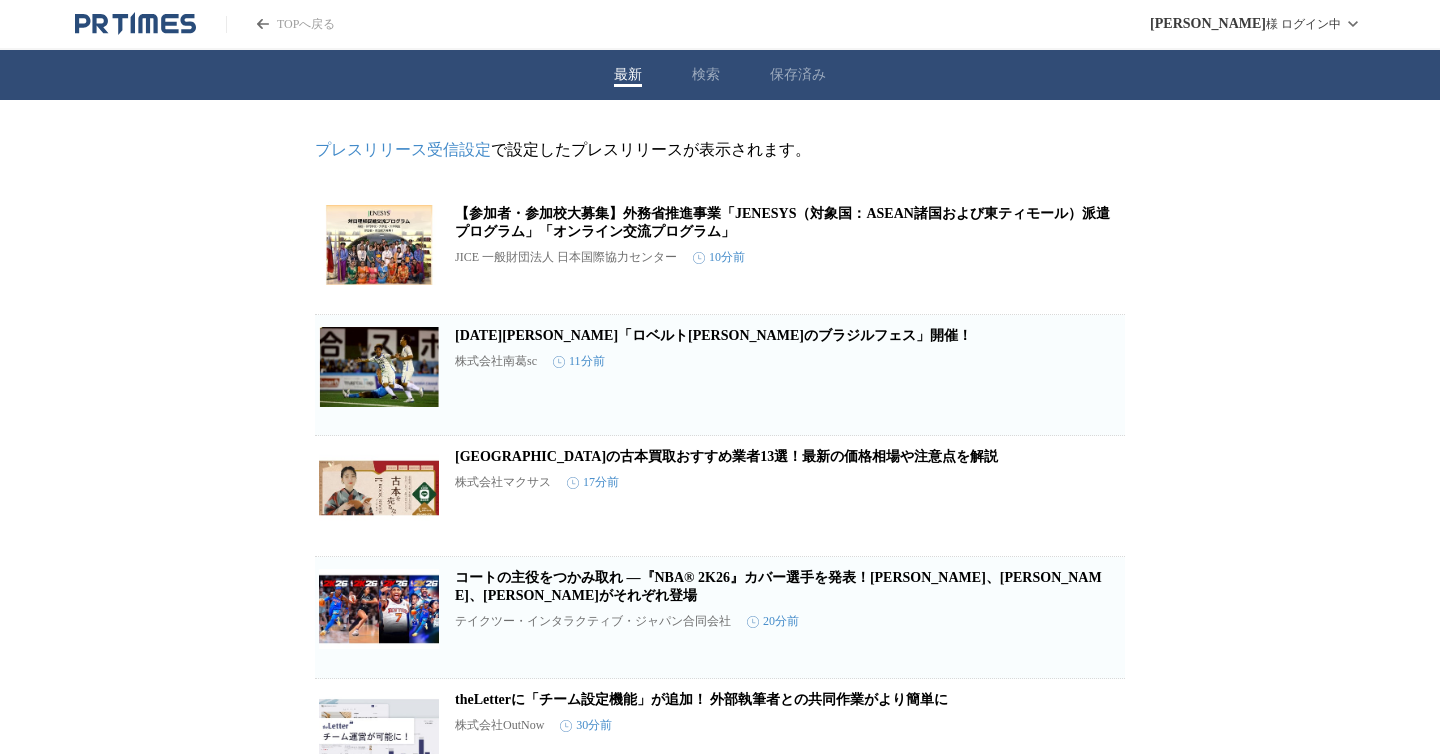 scroll, scrollTop: 0, scrollLeft: 0, axis: both 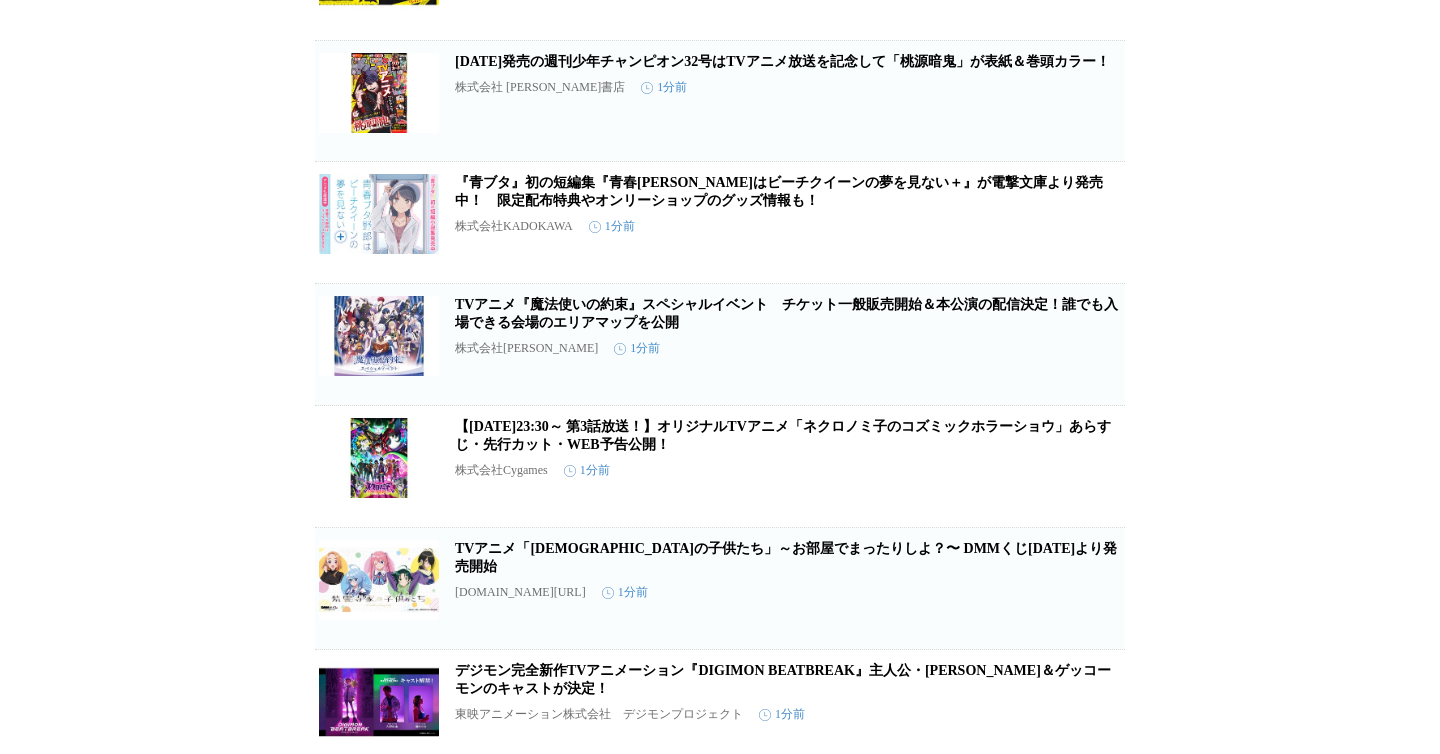 click on "保存する" at bounding box center (1021, 376) 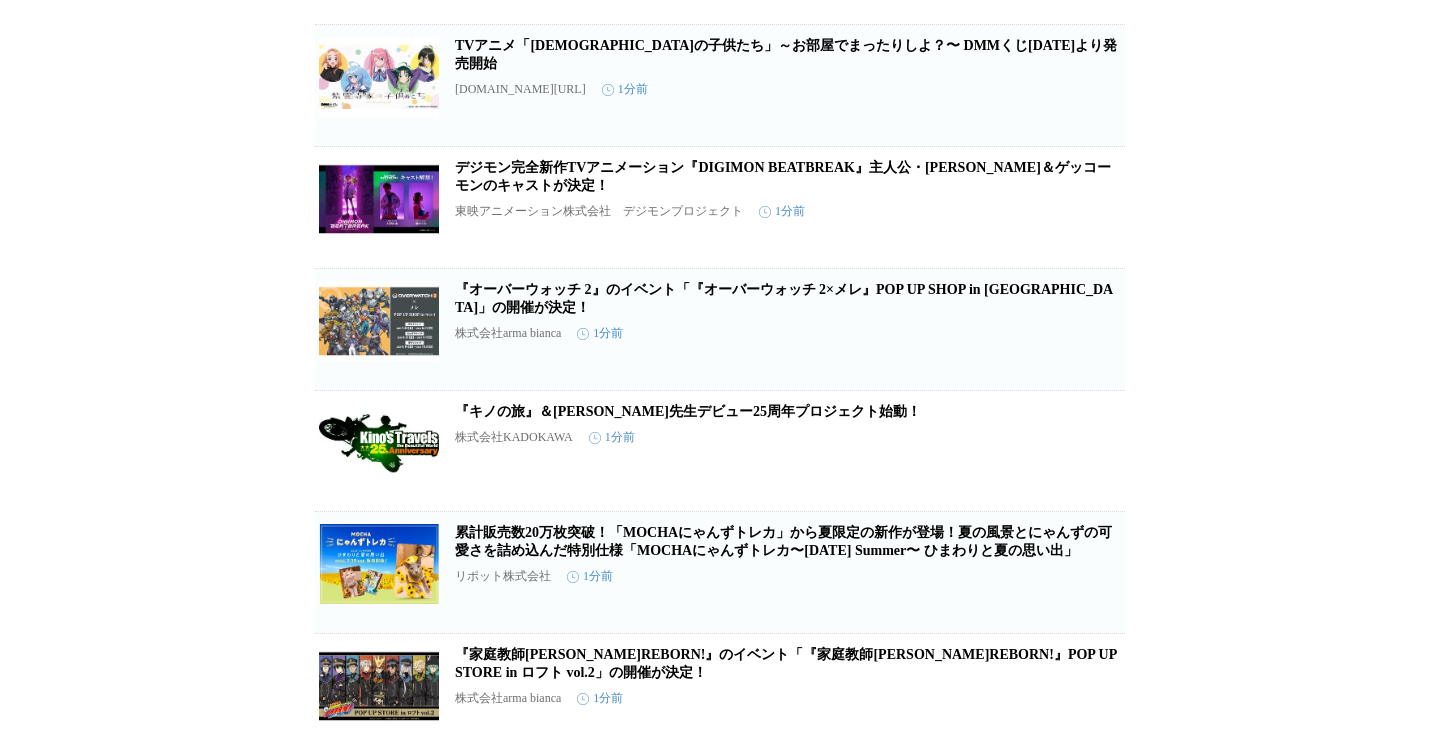 scroll, scrollTop: 1352, scrollLeft: 0, axis: vertical 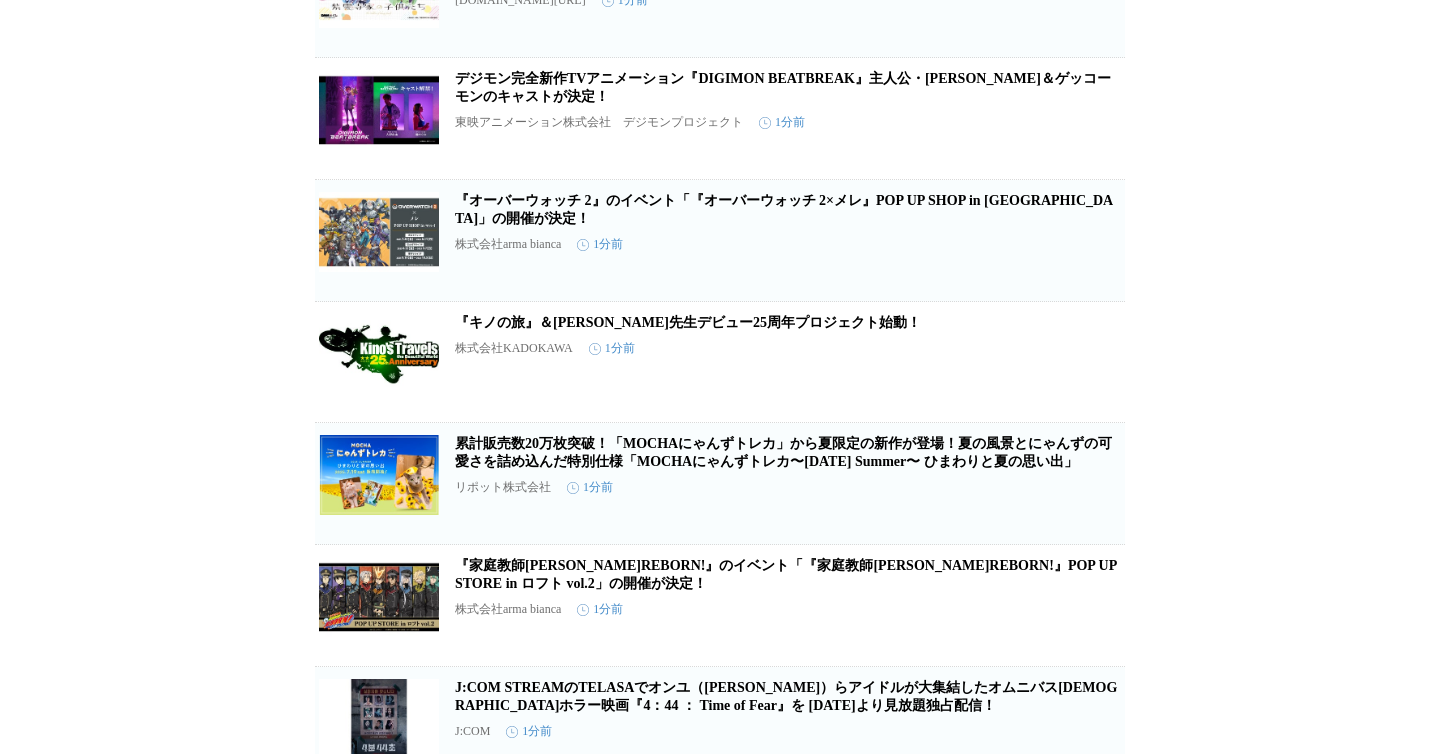 click on "保存する" at bounding box center [1021, 390] 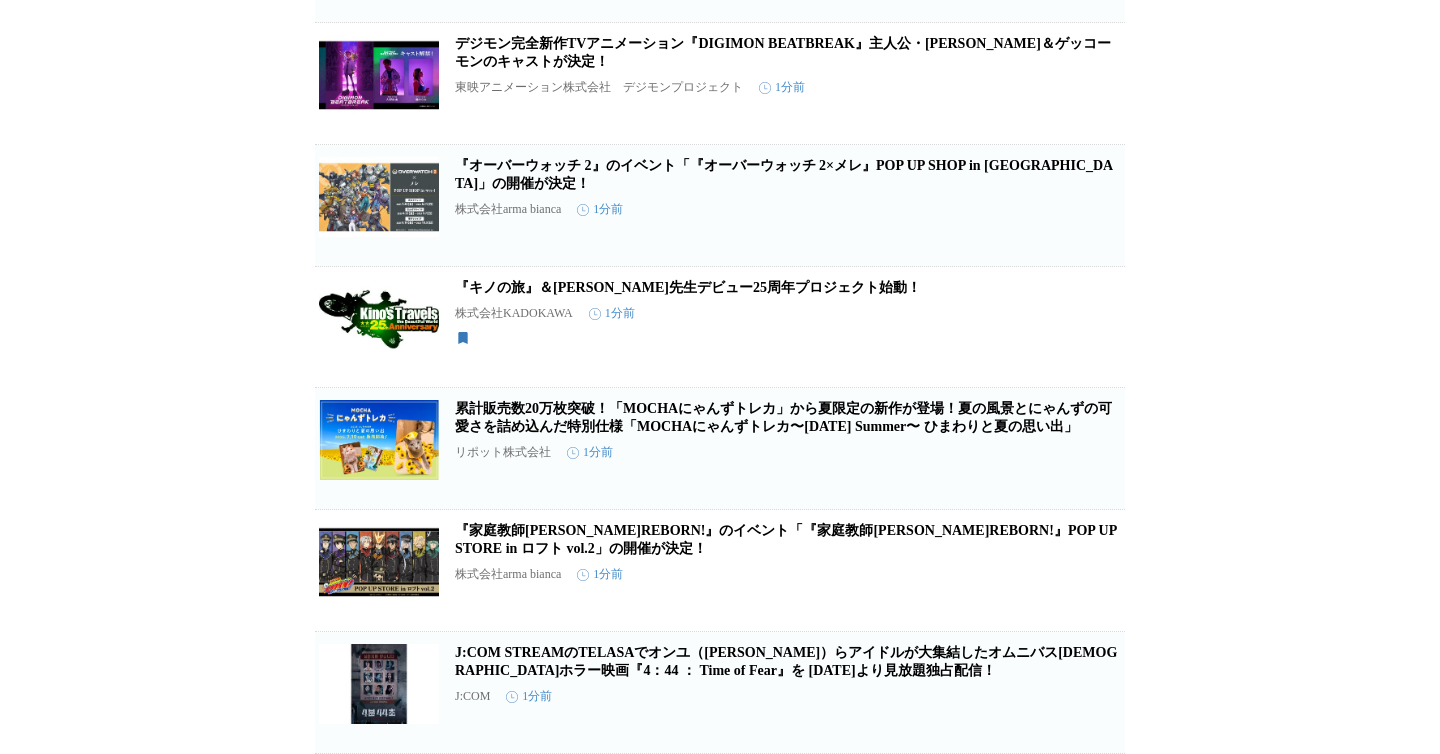 scroll, scrollTop: 1390, scrollLeft: 0, axis: vertical 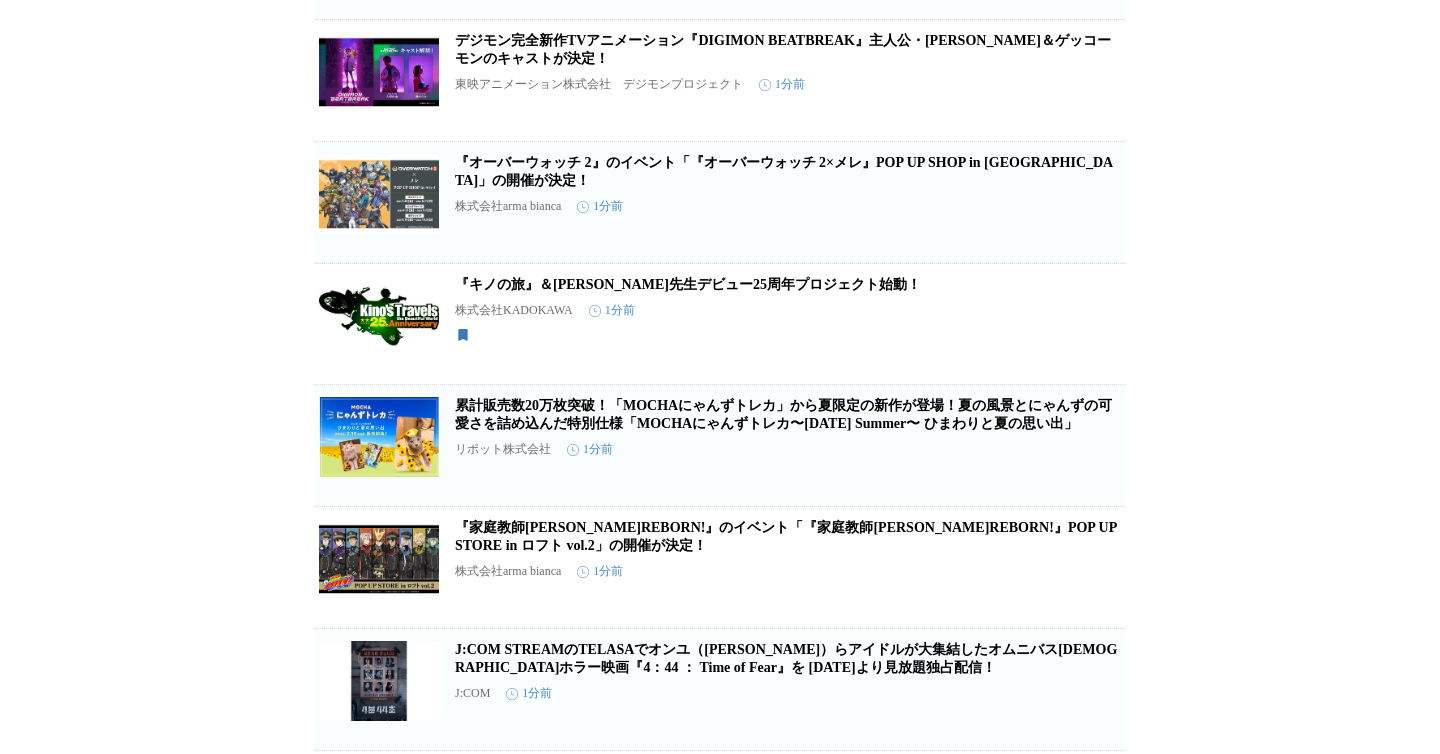 click on "保存する" at bounding box center [1021, 596] 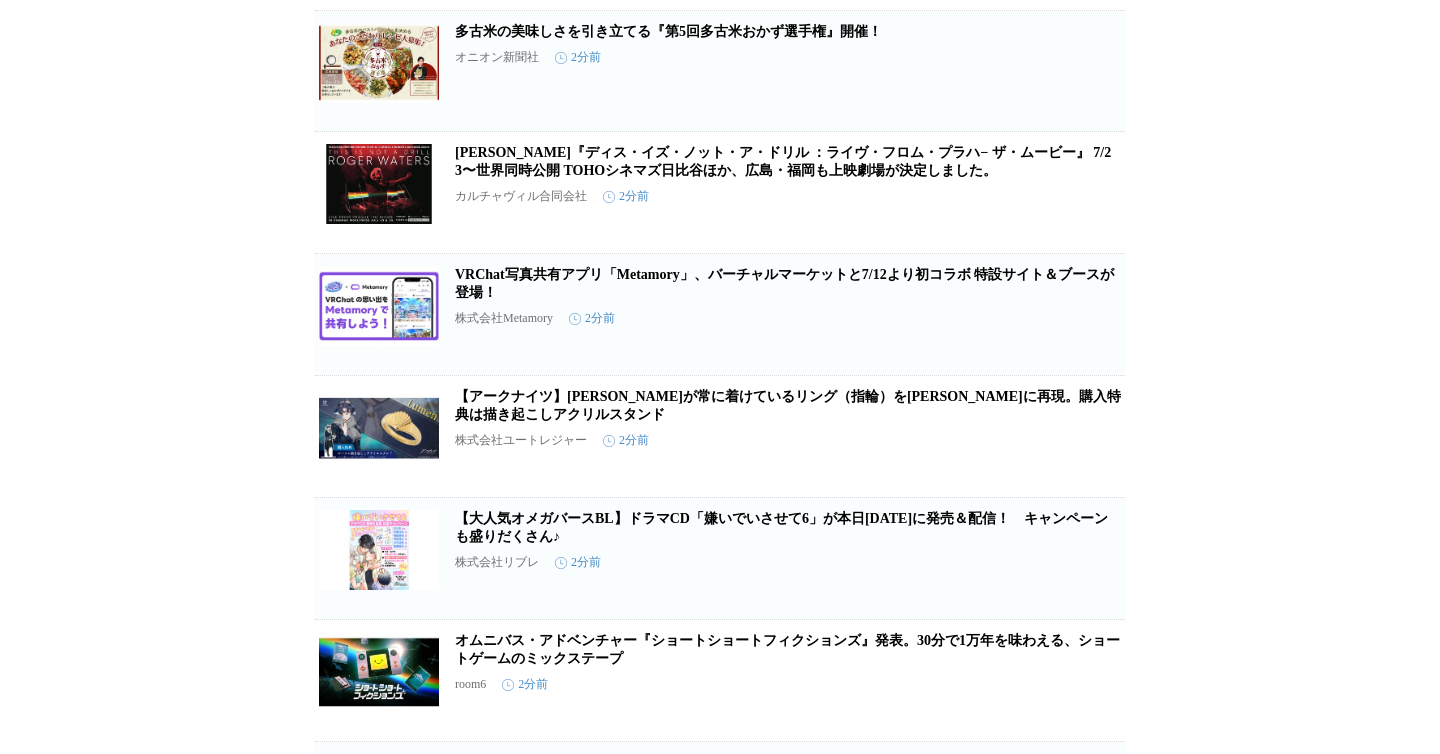 scroll, scrollTop: 2990, scrollLeft: 0, axis: vertical 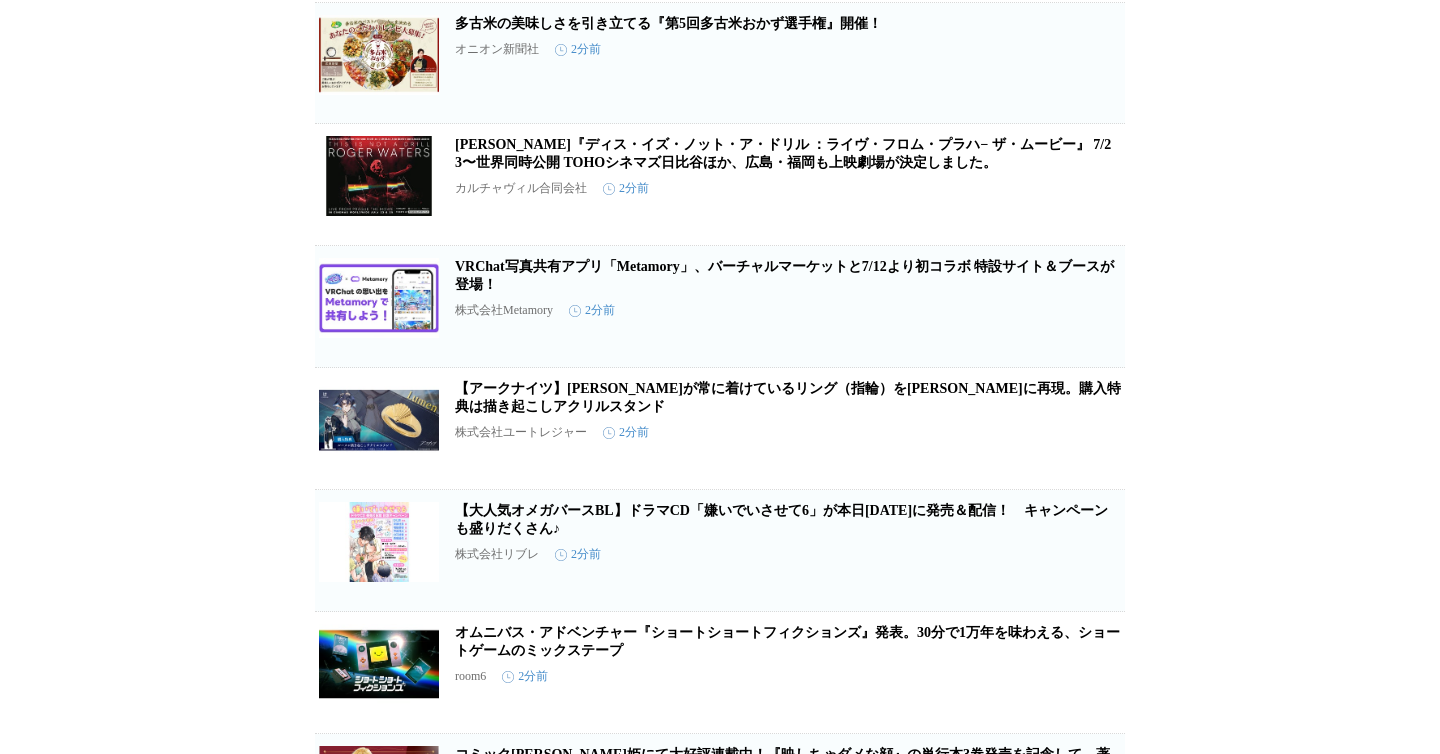 click 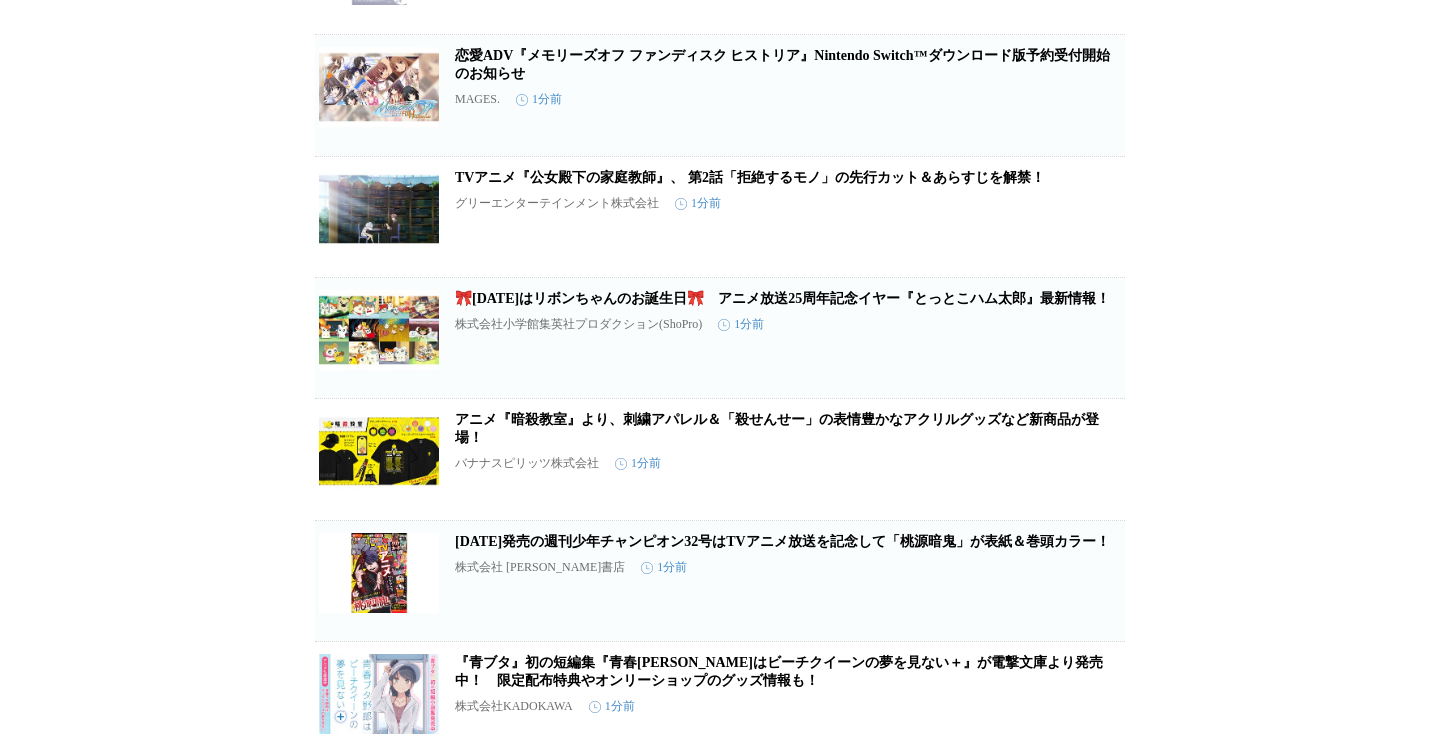 scroll, scrollTop: 0, scrollLeft: 0, axis: both 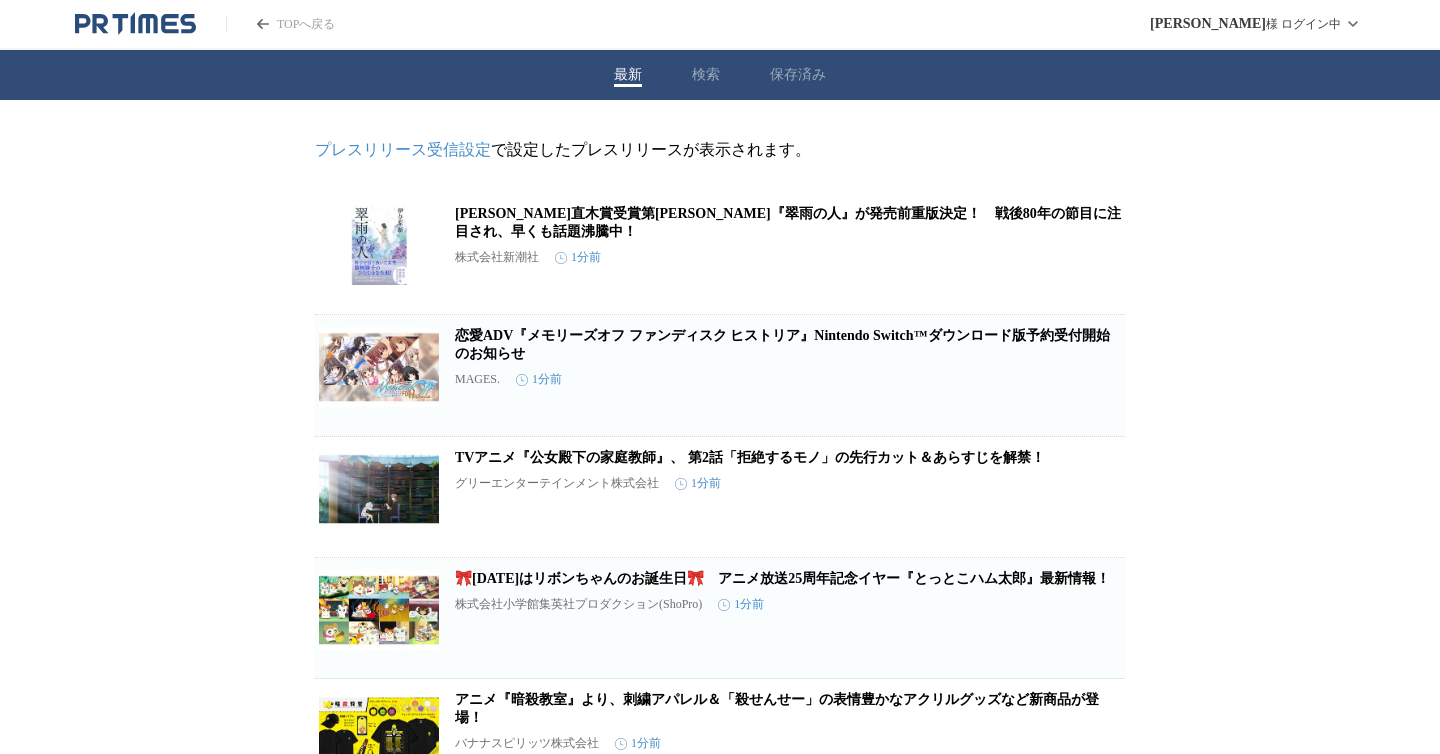 click 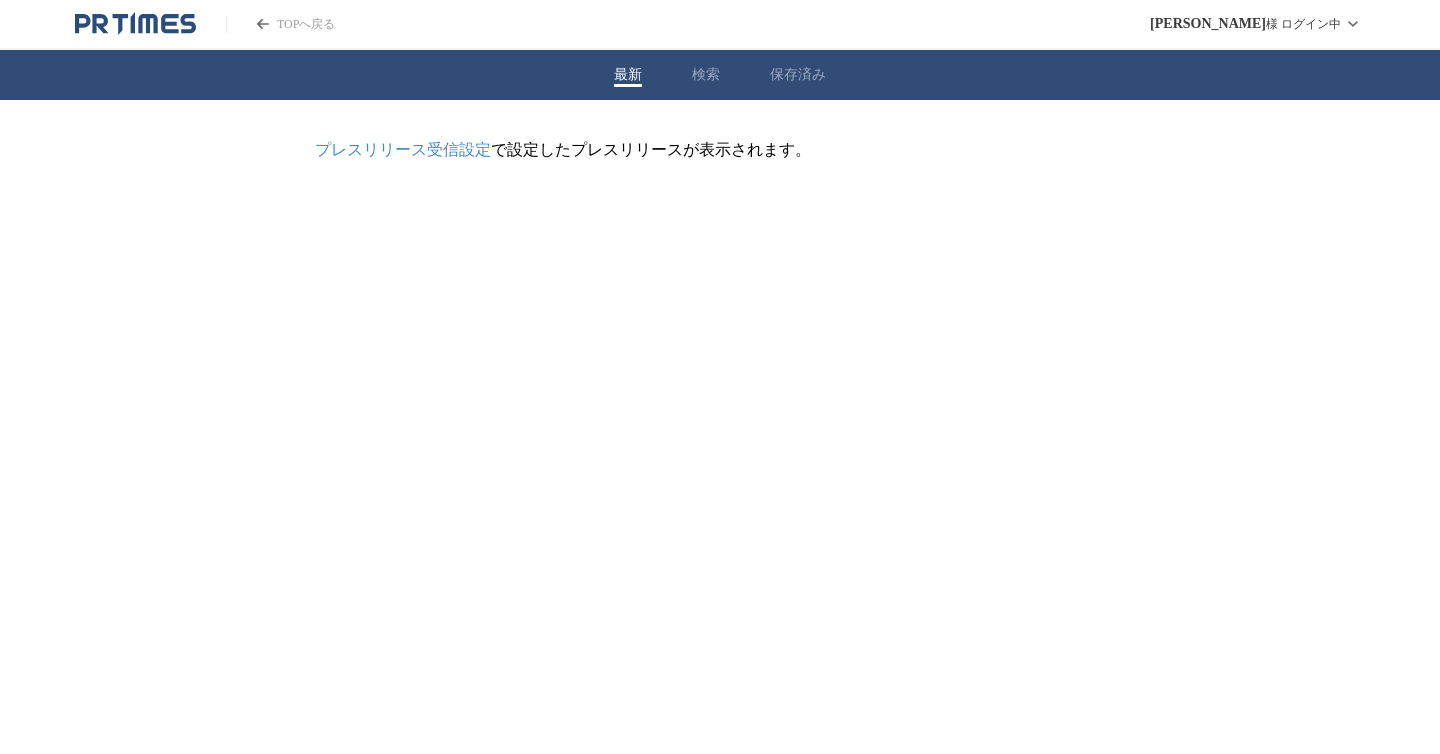 scroll, scrollTop: 0, scrollLeft: 0, axis: both 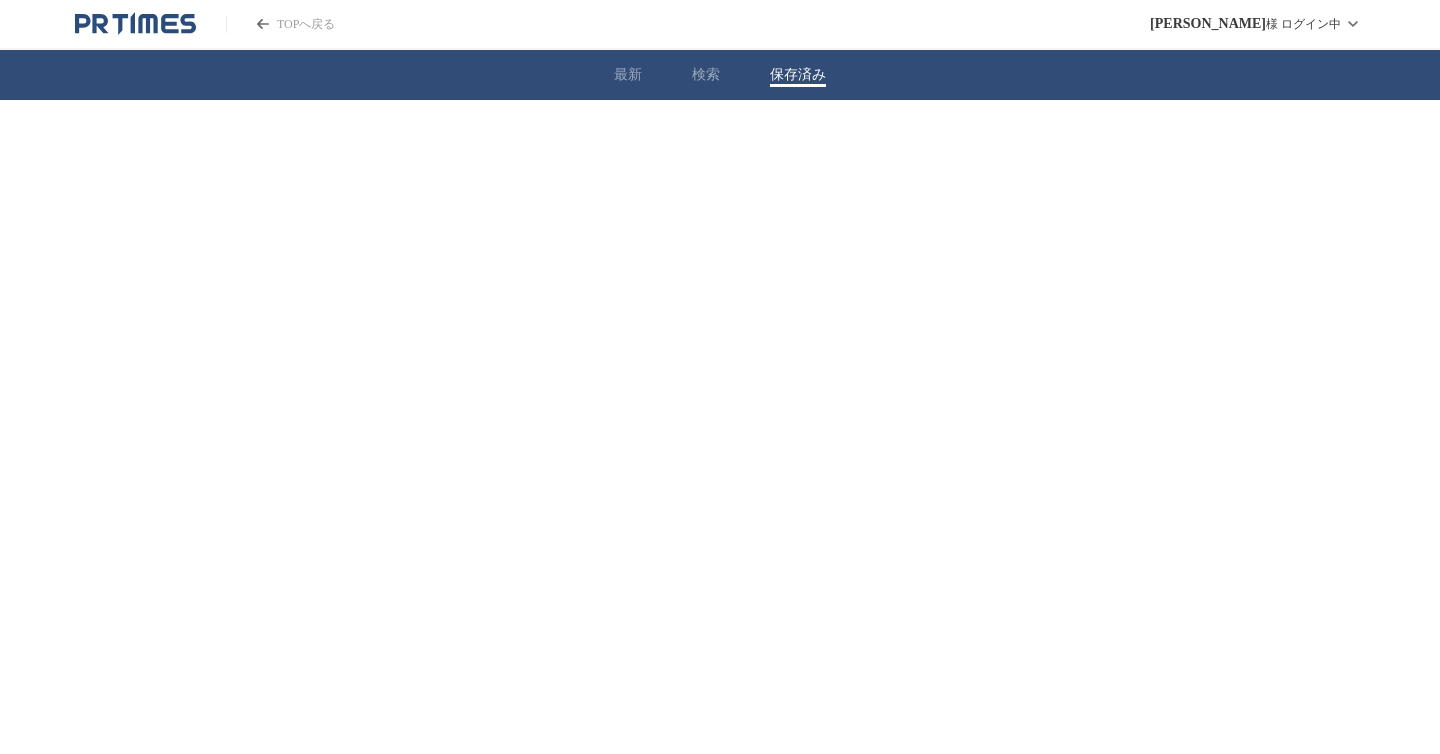 click on "保存済み" at bounding box center (798, 75) 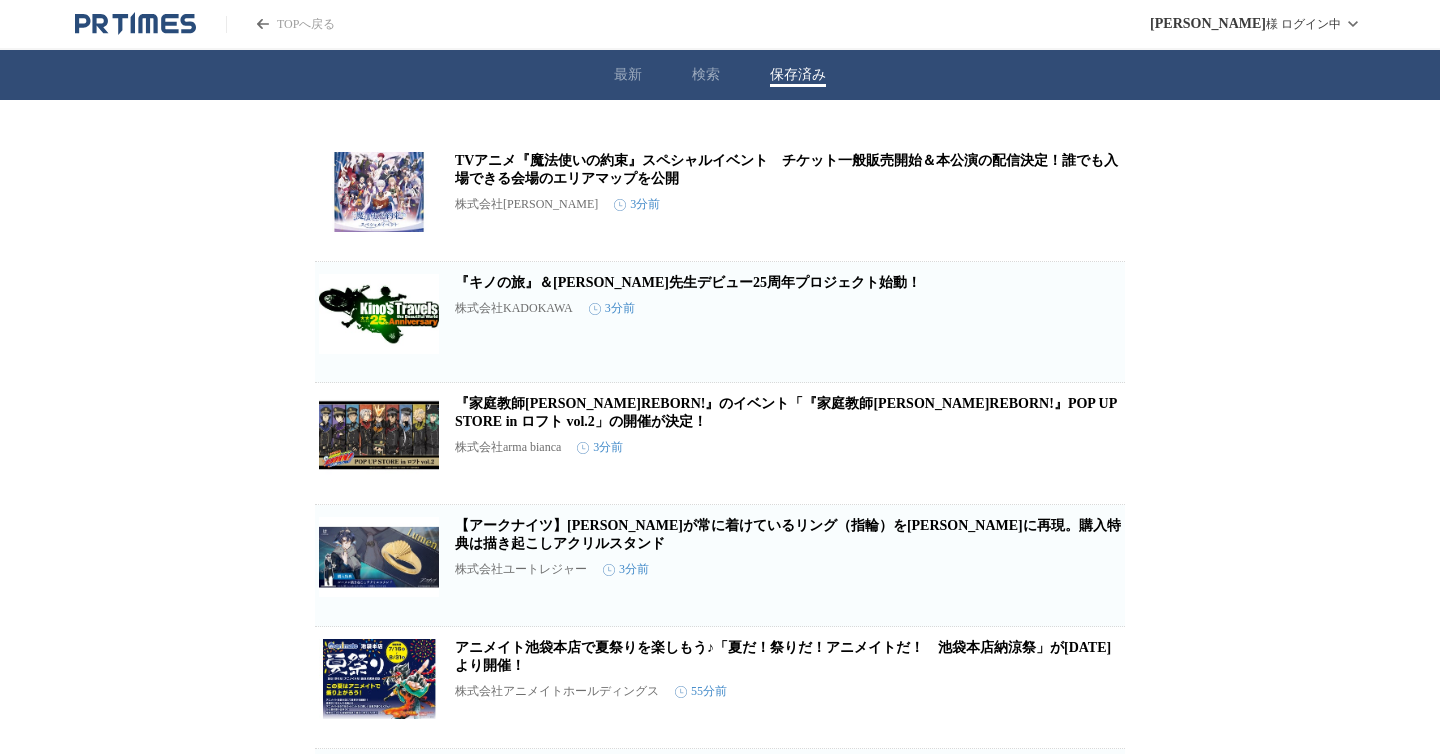 click at bounding box center [379, 192] 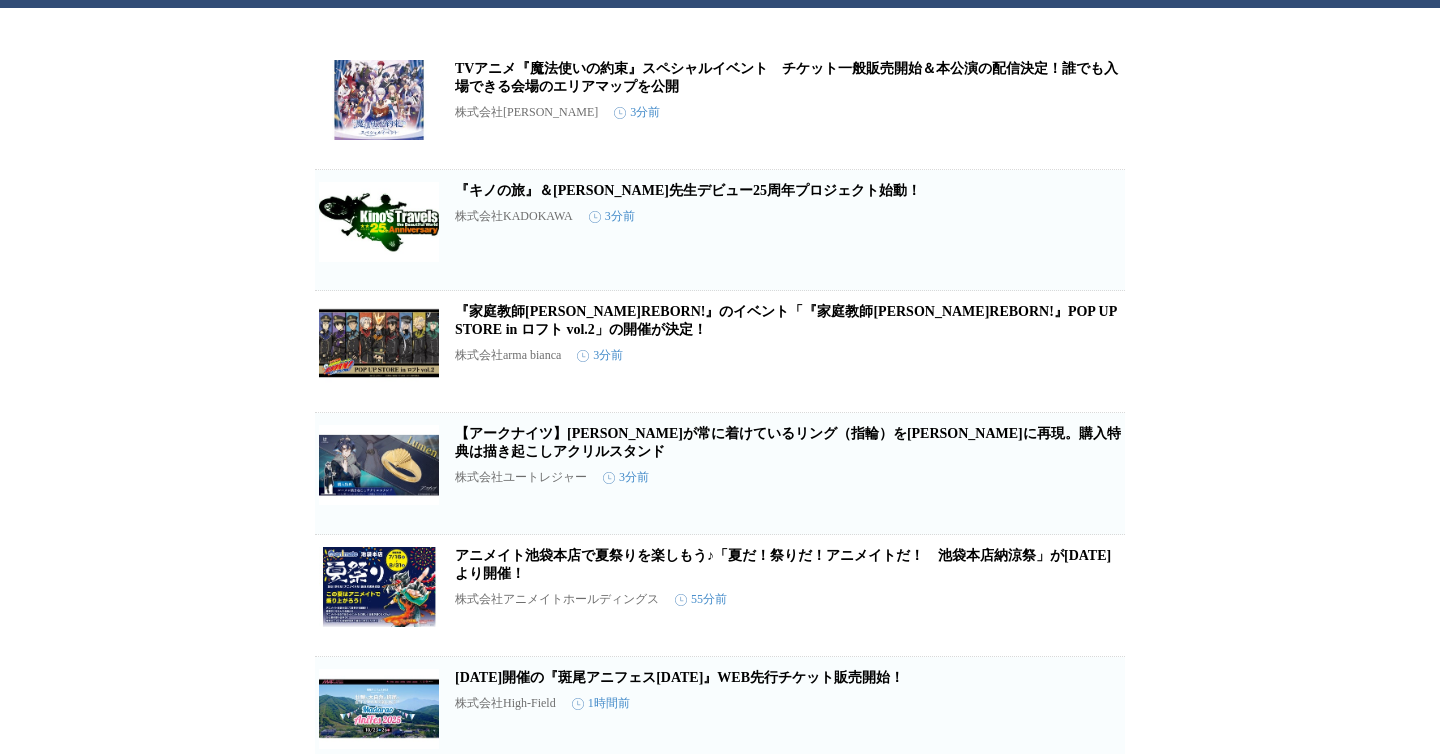 scroll, scrollTop: 93, scrollLeft: 0, axis: vertical 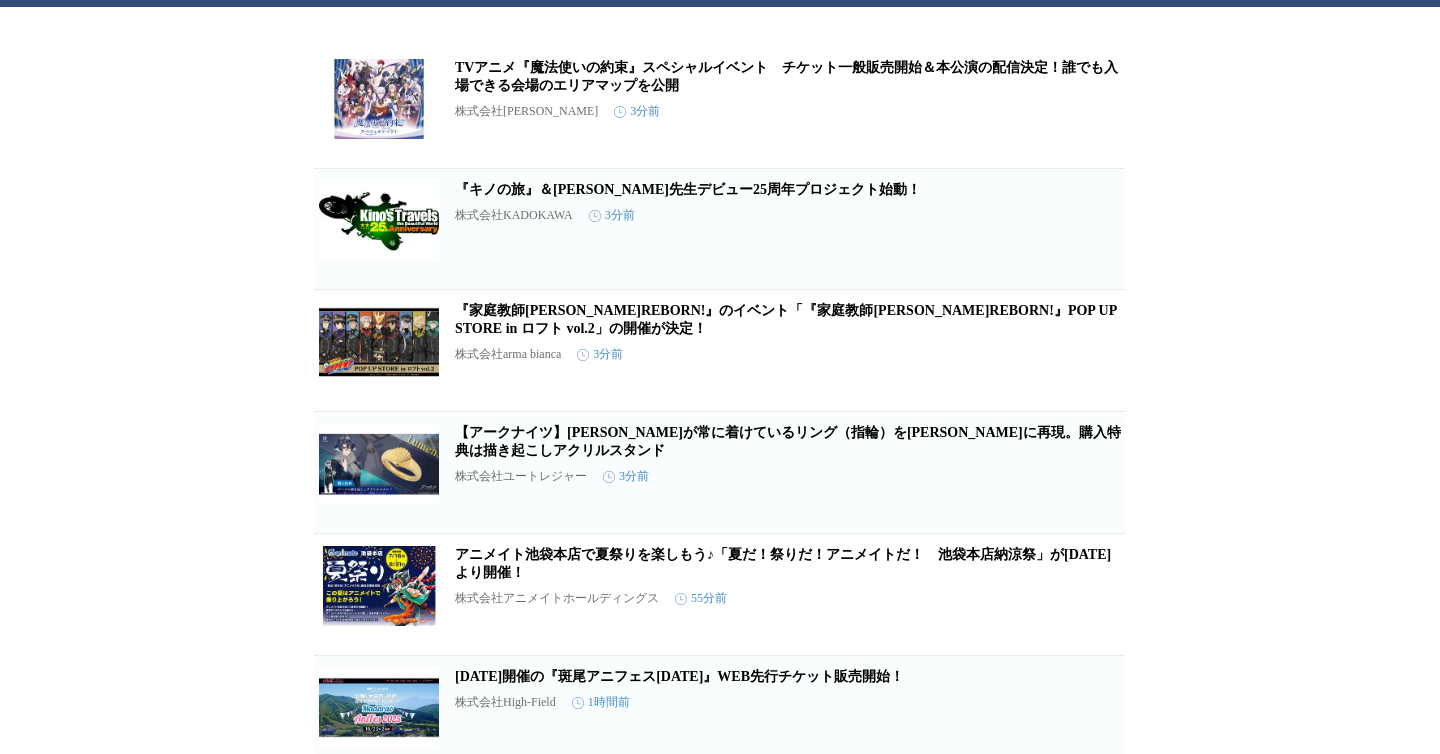 click at bounding box center (379, 221) 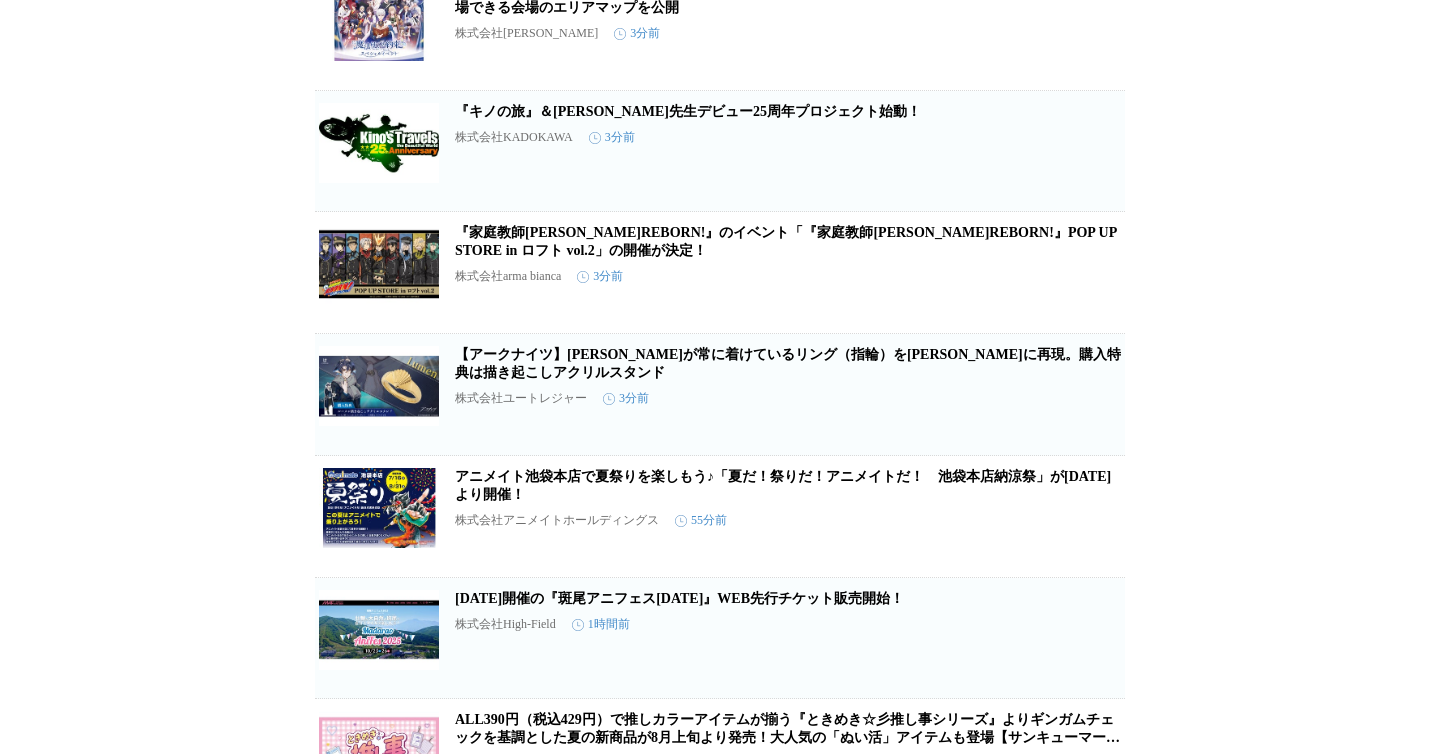 scroll, scrollTop: 203, scrollLeft: 0, axis: vertical 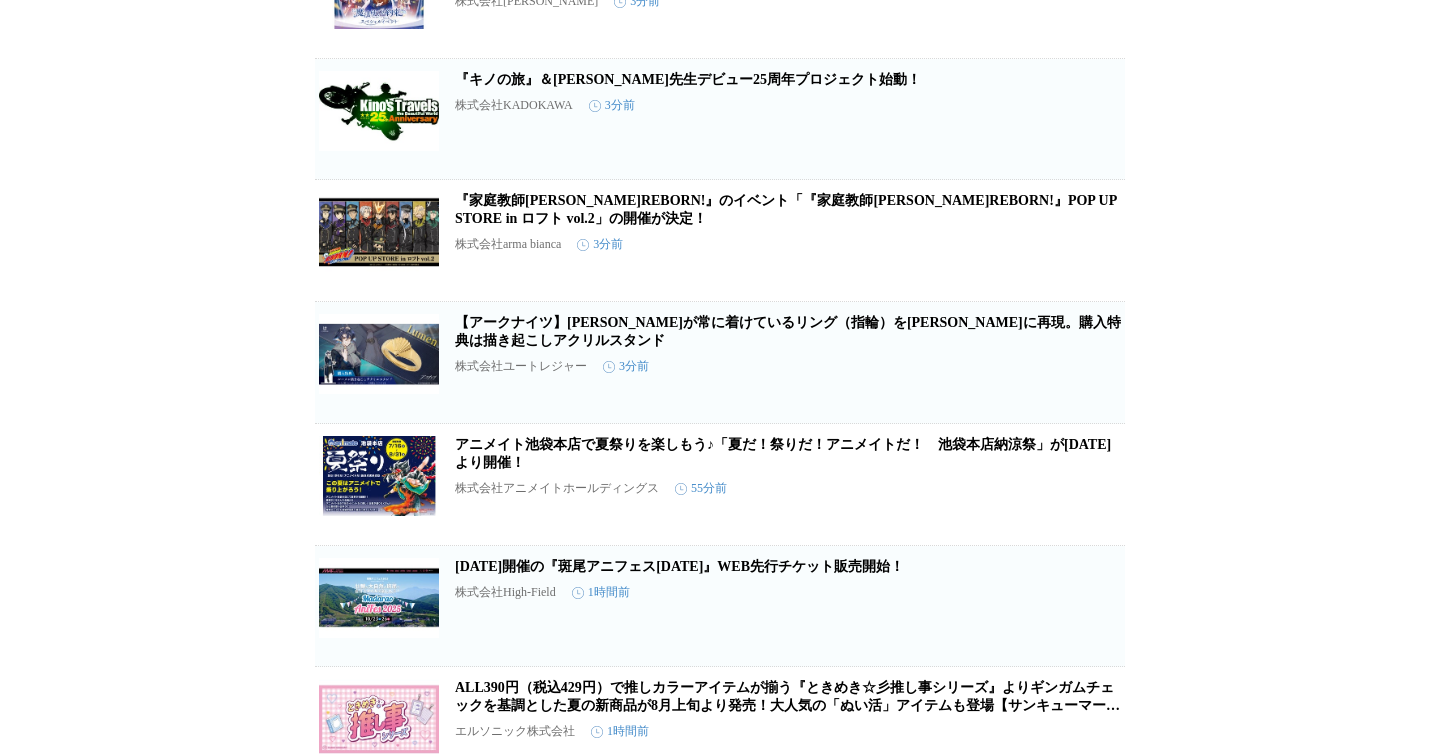 click at bounding box center (379, 354) 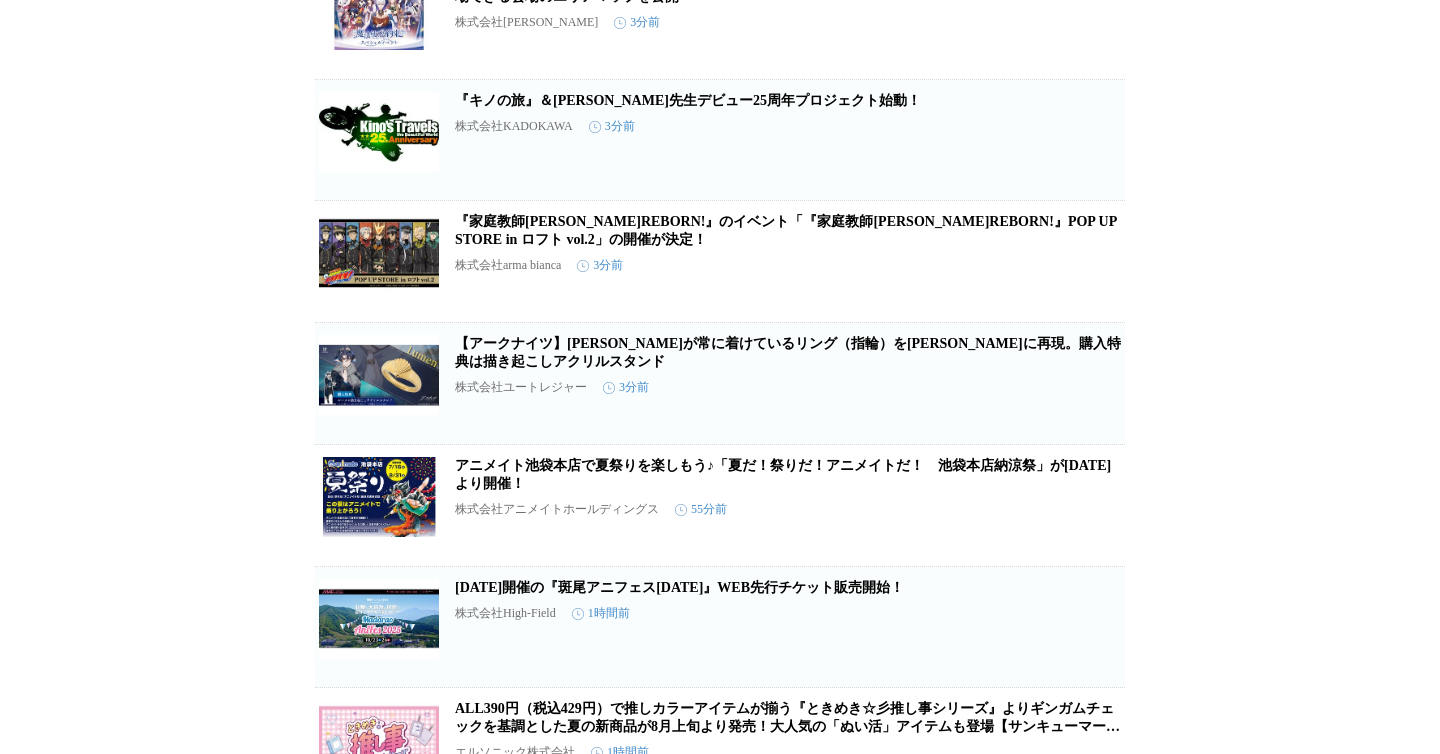 scroll, scrollTop: 181, scrollLeft: 0, axis: vertical 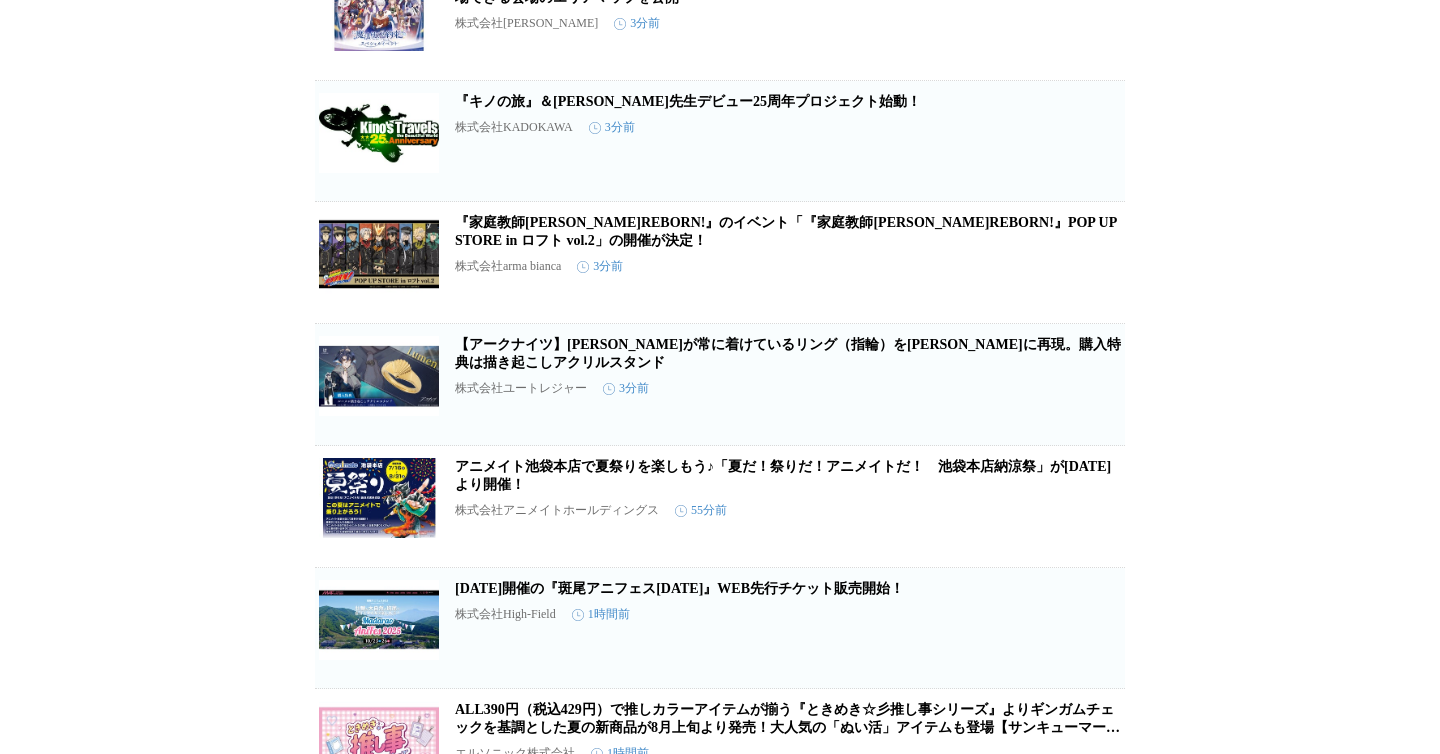click on "『家庭教師ヒットマンREBORN!』のイベント「『家庭教師ヒットマンREBORN!』POP UP STORE in ロフト vol.2」の開催が決定！" at bounding box center (786, 231) 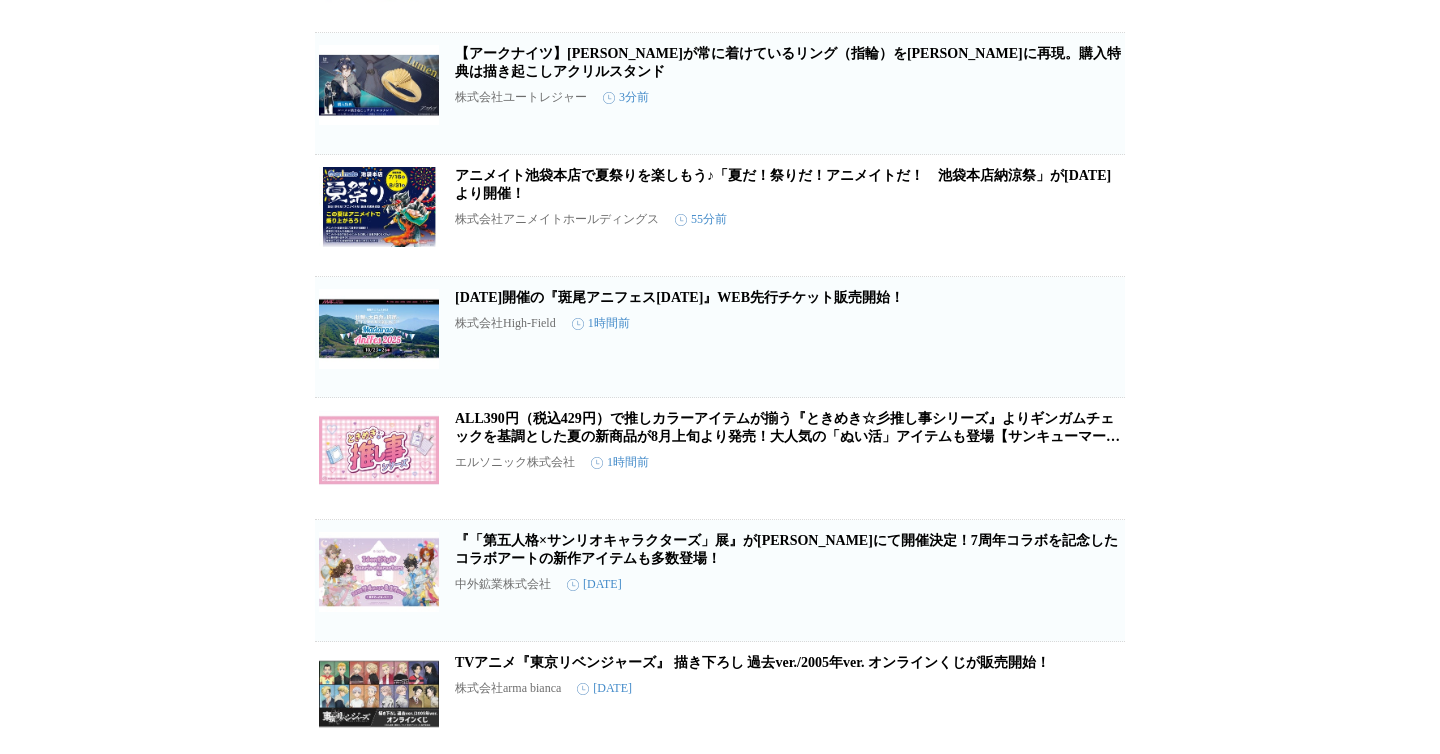 scroll, scrollTop: 523, scrollLeft: 0, axis: vertical 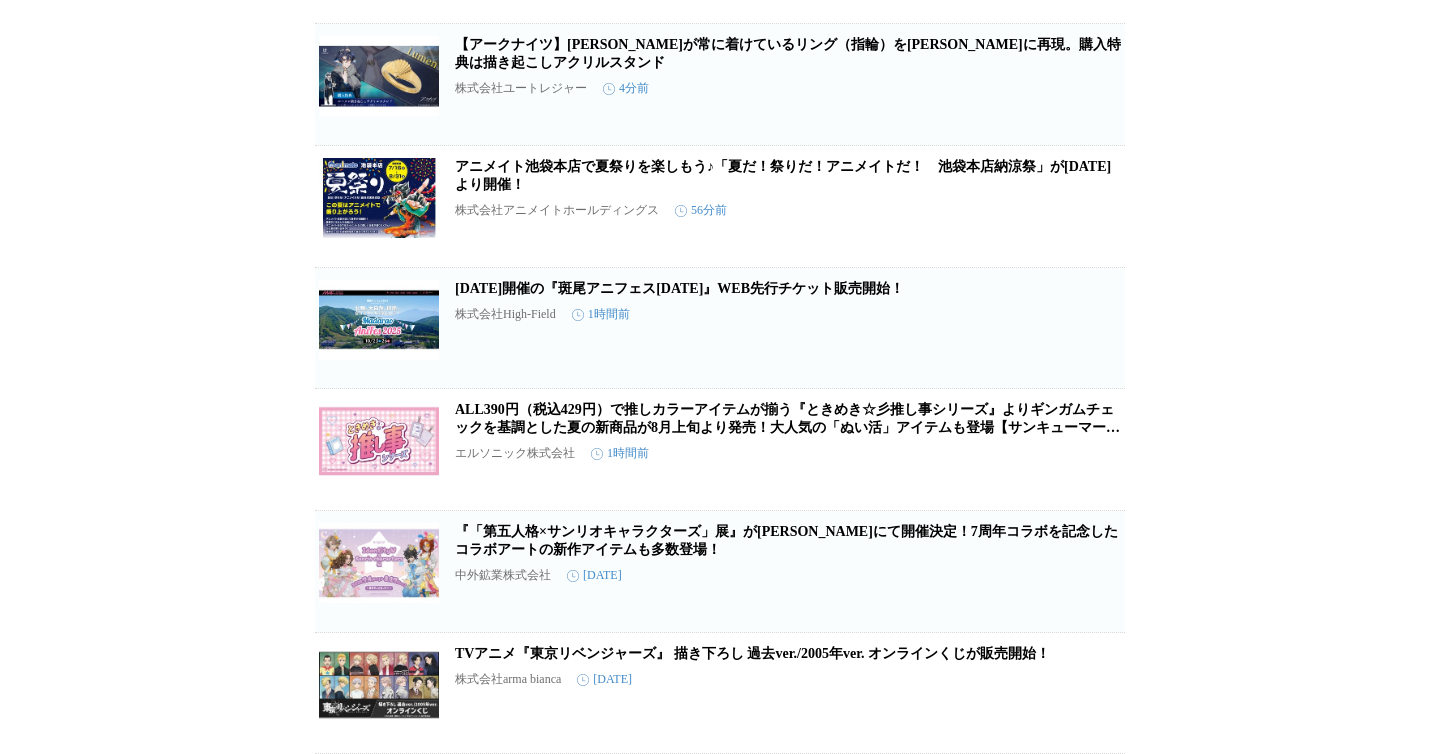click 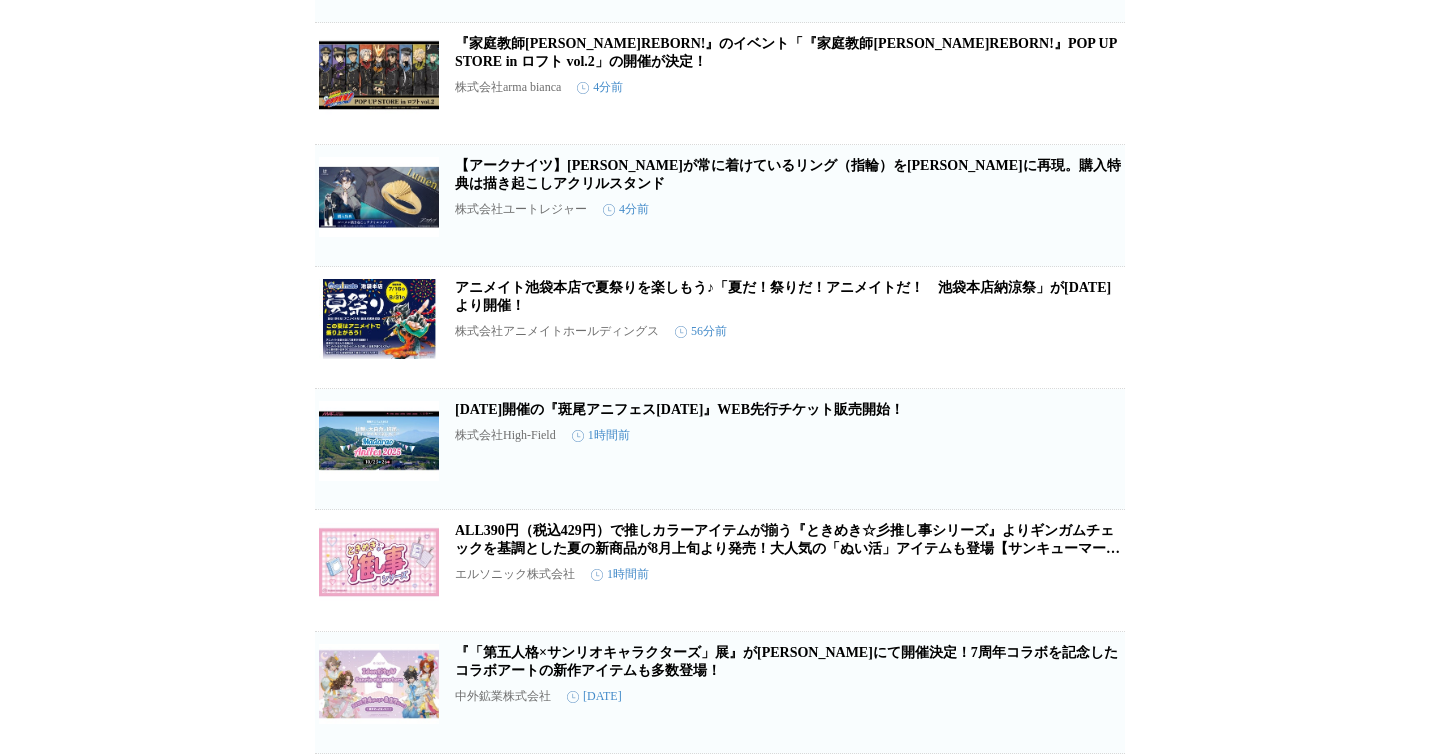 click 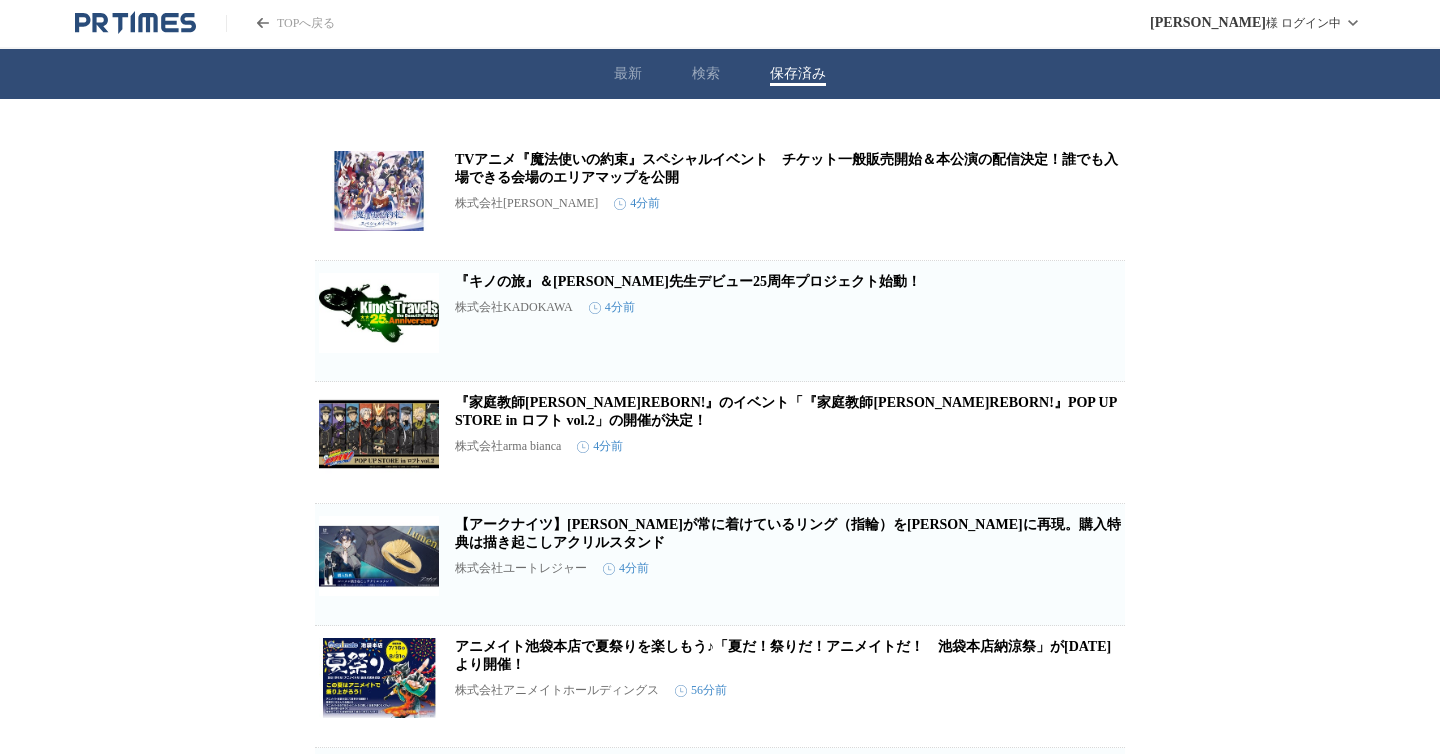 scroll, scrollTop: 0, scrollLeft: 0, axis: both 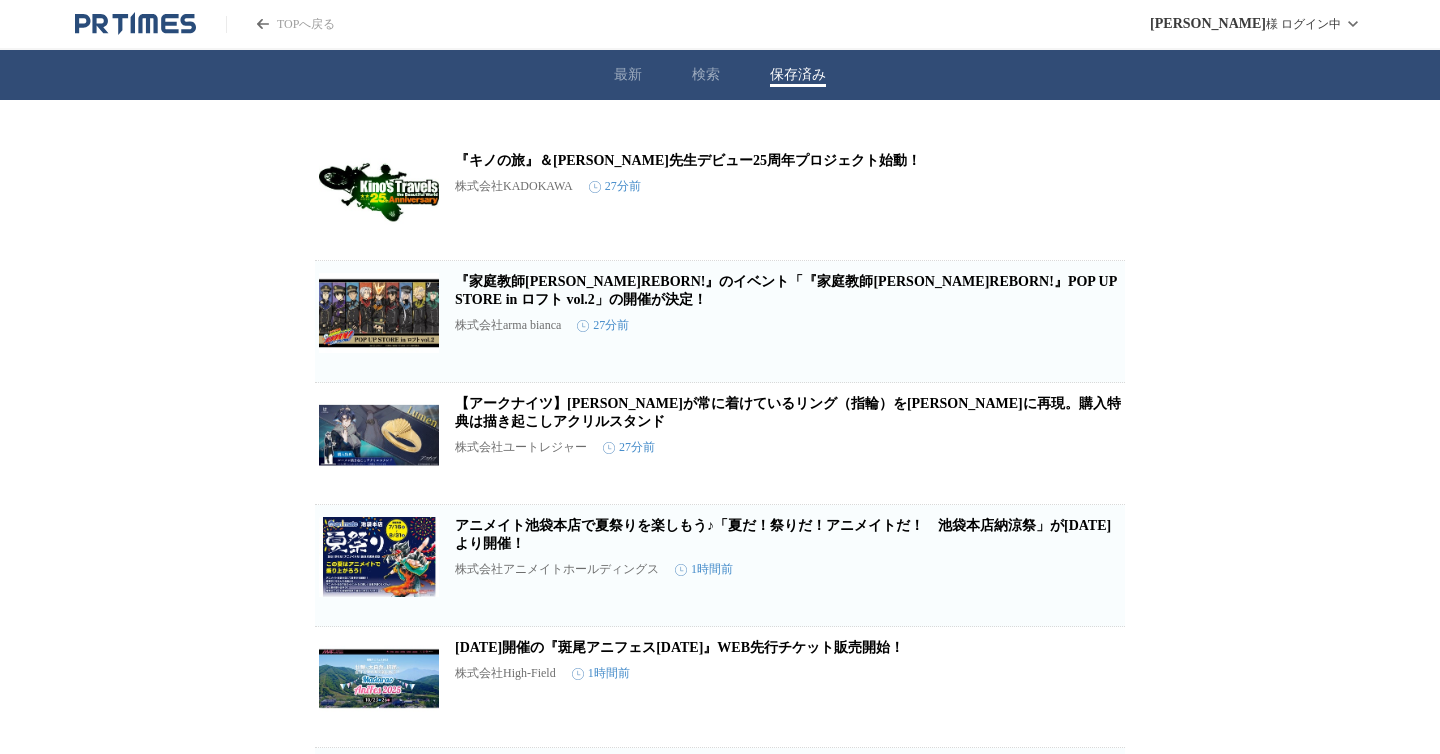 click on "最新 検索 保存済み" at bounding box center (720, 75) 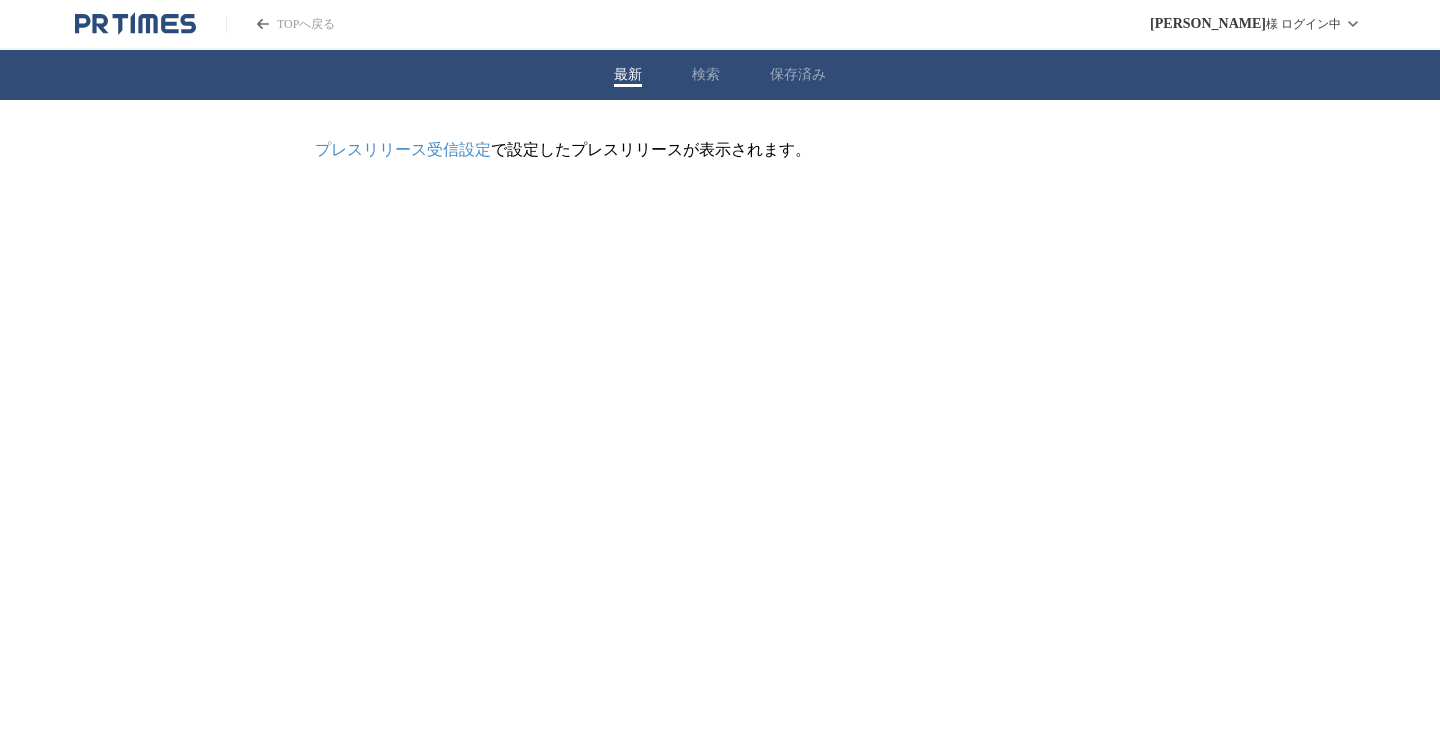 scroll, scrollTop: 0, scrollLeft: 0, axis: both 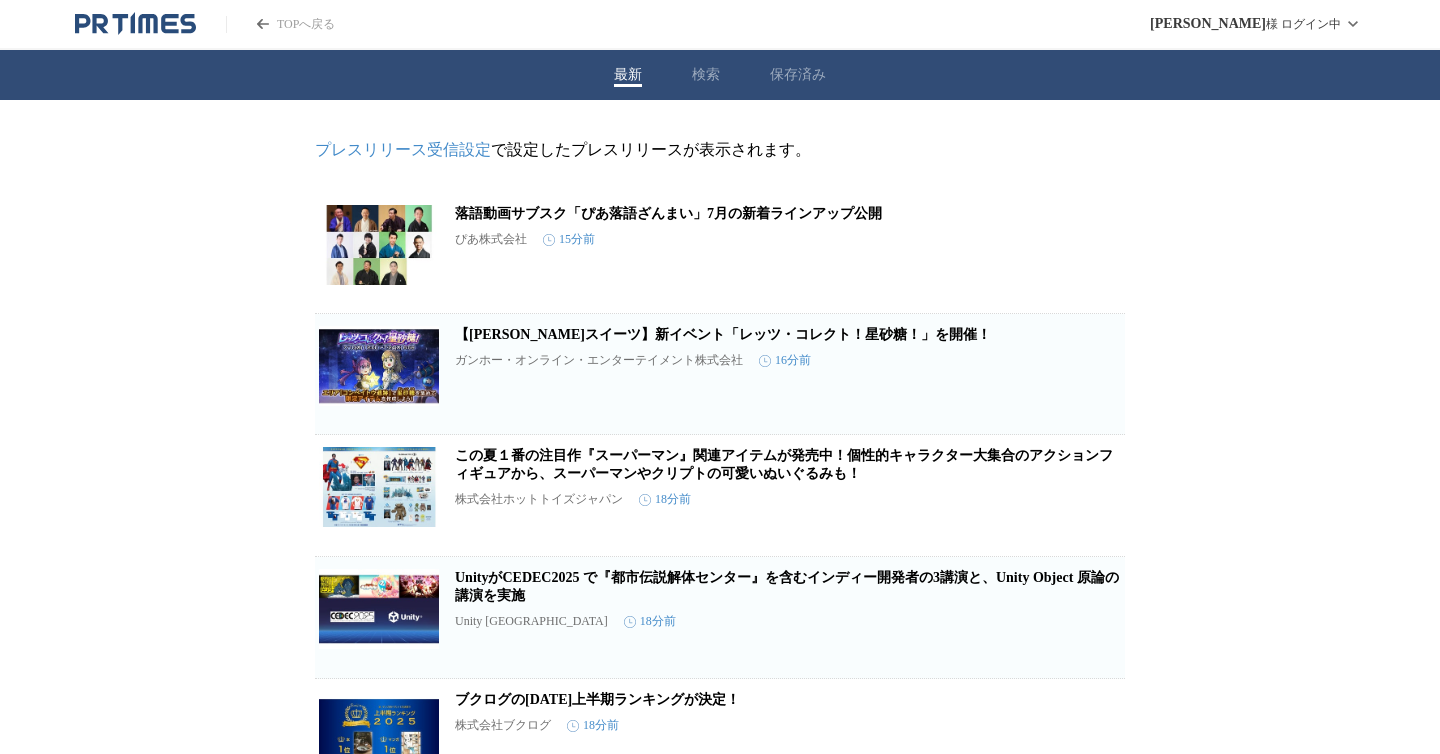 click on "TOPへ戻る [PERSON_NAME] ログイン中" at bounding box center [720, 25] 